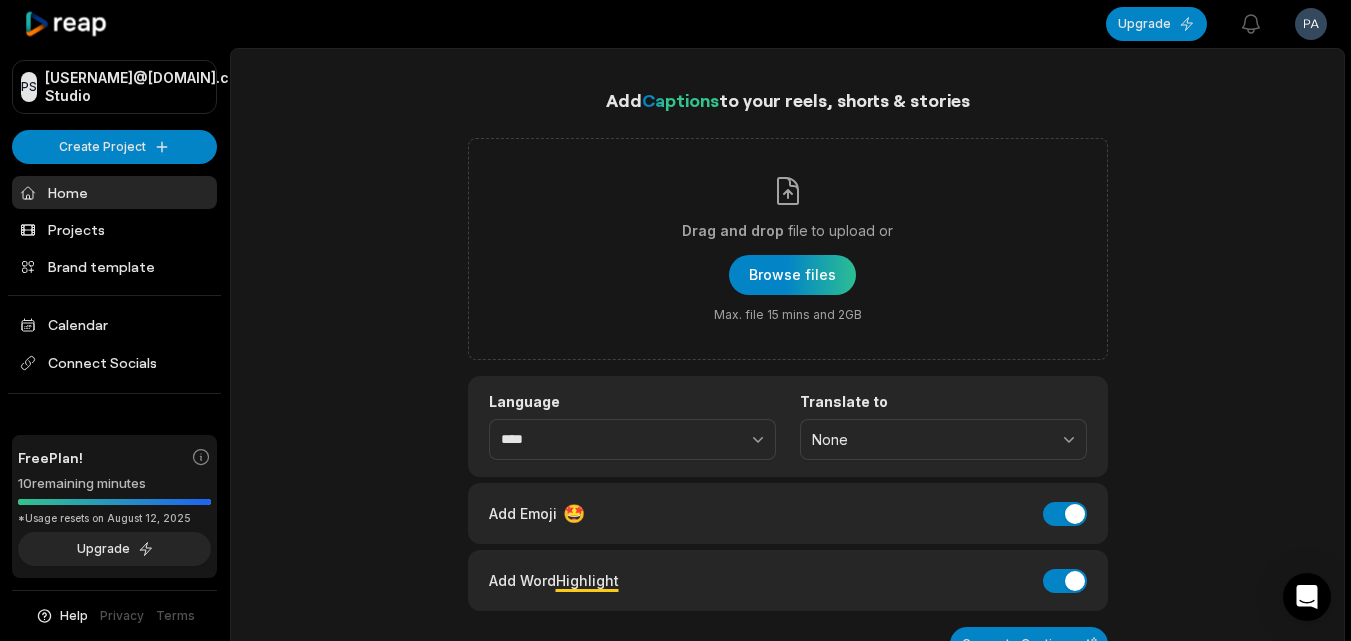 scroll, scrollTop: 0, scrollLeft: 0, axis: both 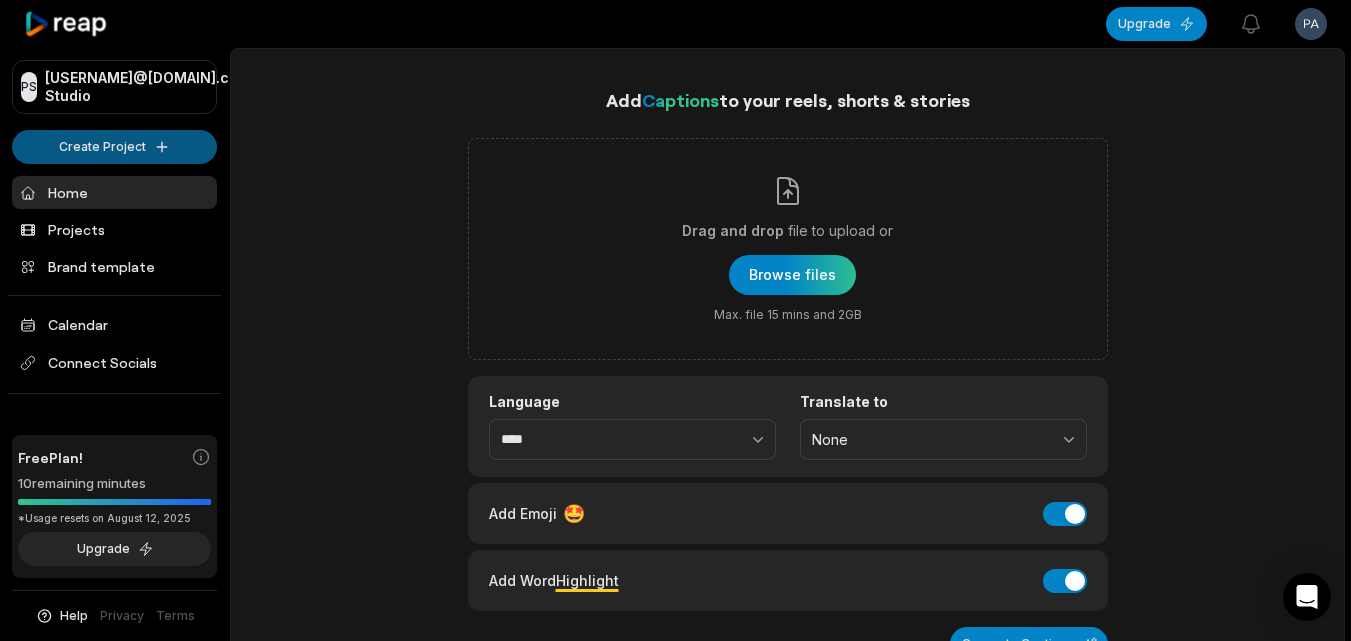 click on "PS Paoapjt@telegmail.com's Studio Create Project Home Projects Brand template Calendar Connect Socials Free  Plan! 10  remaining minutes *Usage resets on August 12, 2025 Upgrade Help Privacy Terms Open sidebar Upgrade View notifications Open user menu   Add  Captions  to your reels, shorts & stories Drag and drop file to upload or Browse files Max. file 15 mins and 2GB Language **** Translate to None Add Emoji 🤩 Add Emoji Add Word  Highlight Add Word Highlight Generate Captions Our AI performs best with TALKING videos: Suitable Videos Chatcasts Educational  Commentaries  Interviews  Speeches Not Suitable Videos Vlogs videos Music Videos Live Videos Recent Projects View all Made with   in San Francisco You are currently on a  FREE Plan : Minutes used means the duration of input video in minutes which is being processed to create clips." at bounding box center [675, 320] 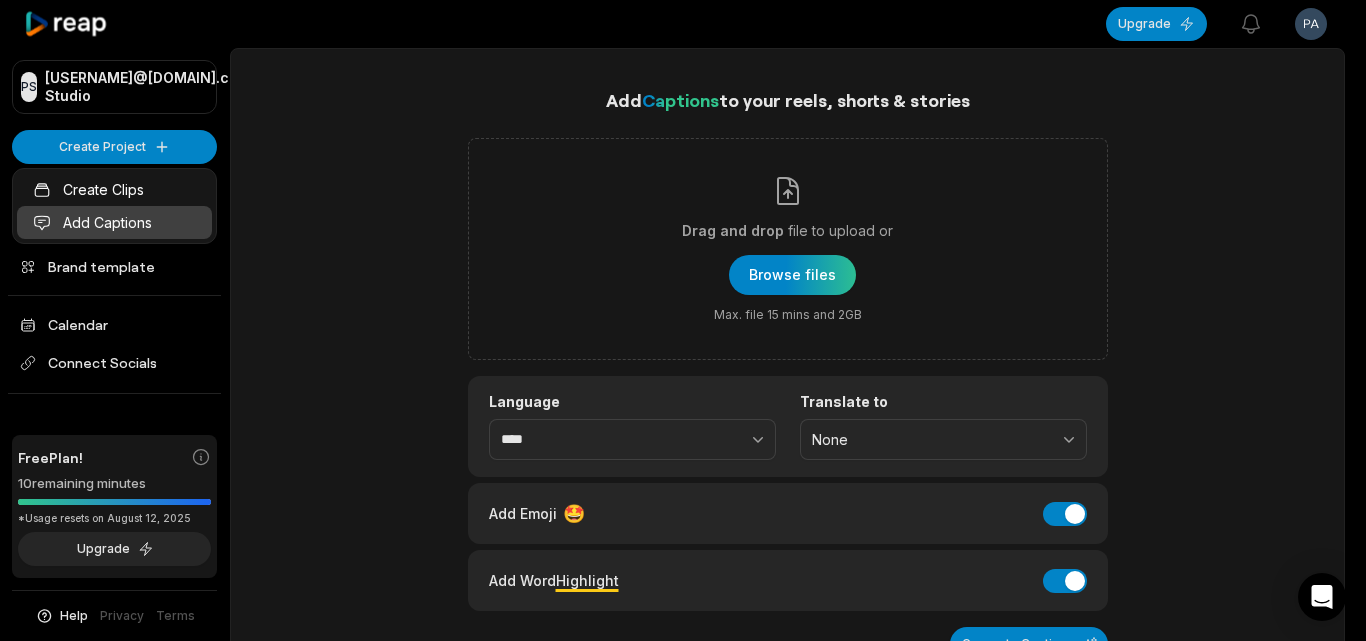 click on "Add Captions" at bounding box center [114, 222] 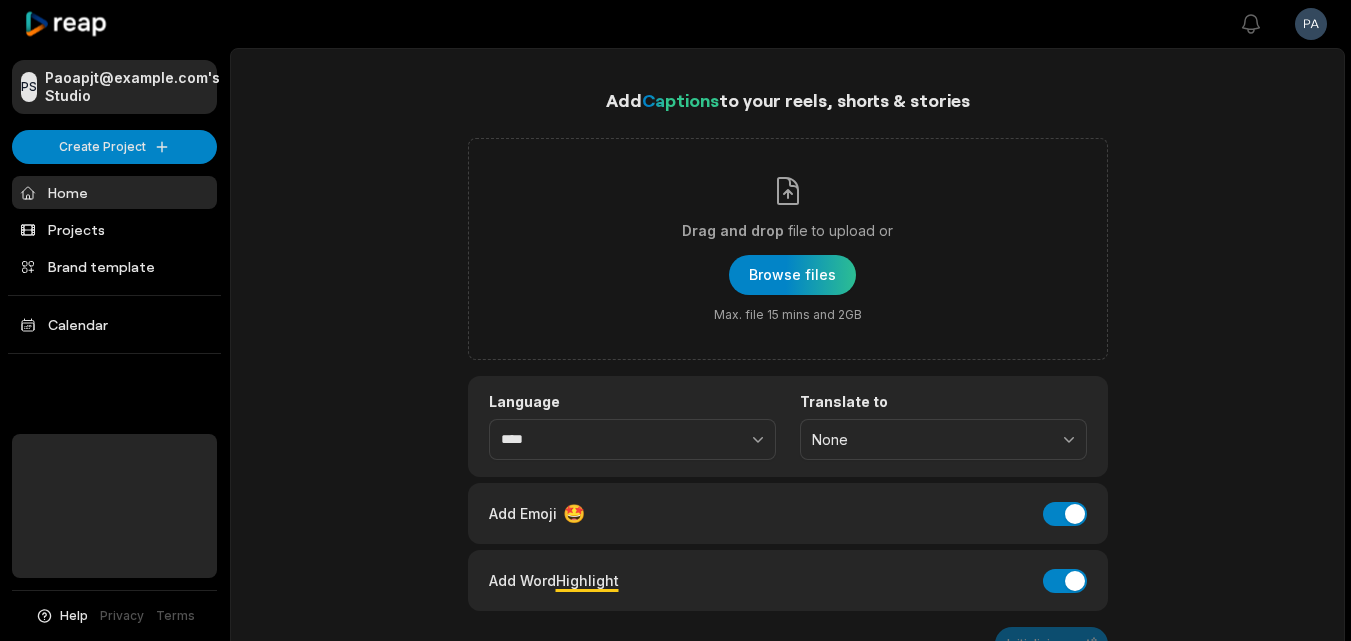 scroll, scrollTop: 0, scrollLeft: 0, axis: both 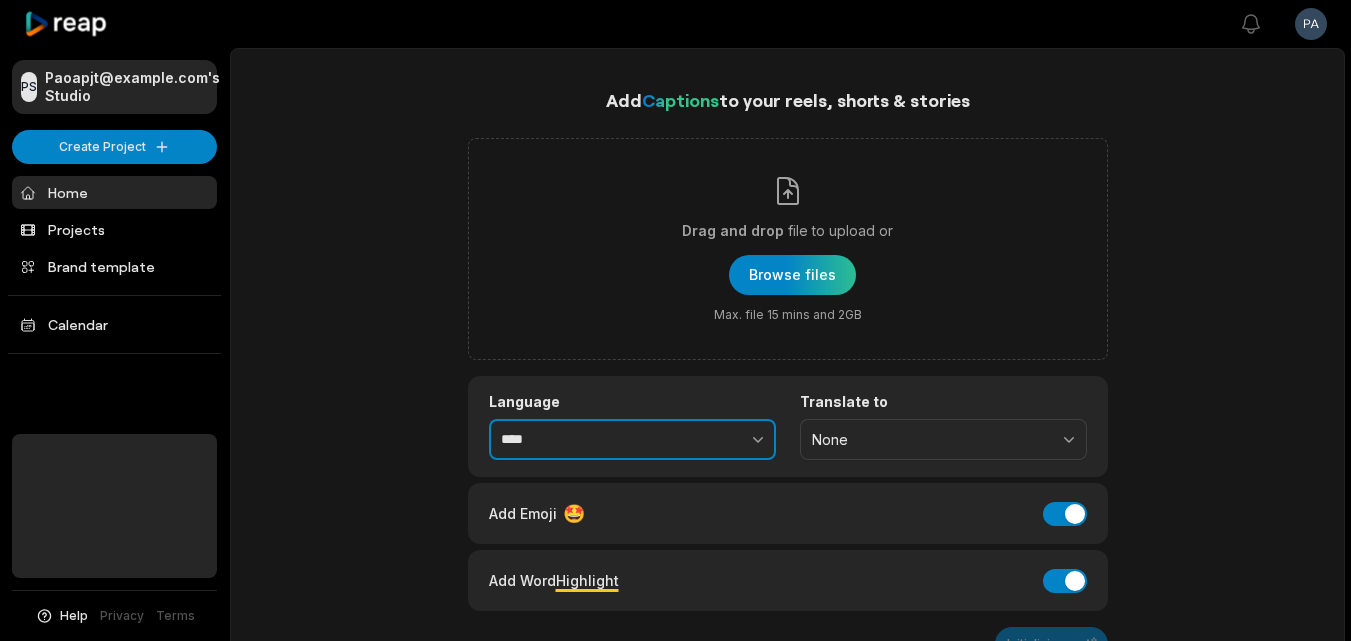 click at bounding box center [714, 440] 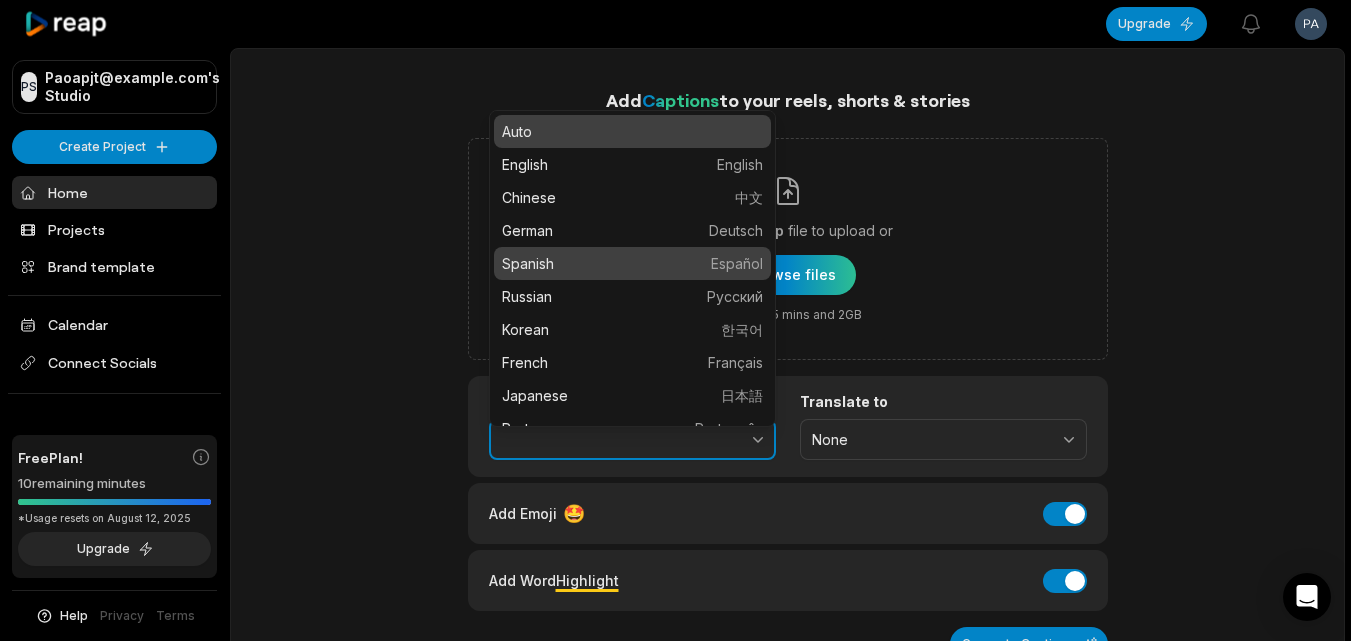 type on "*******" 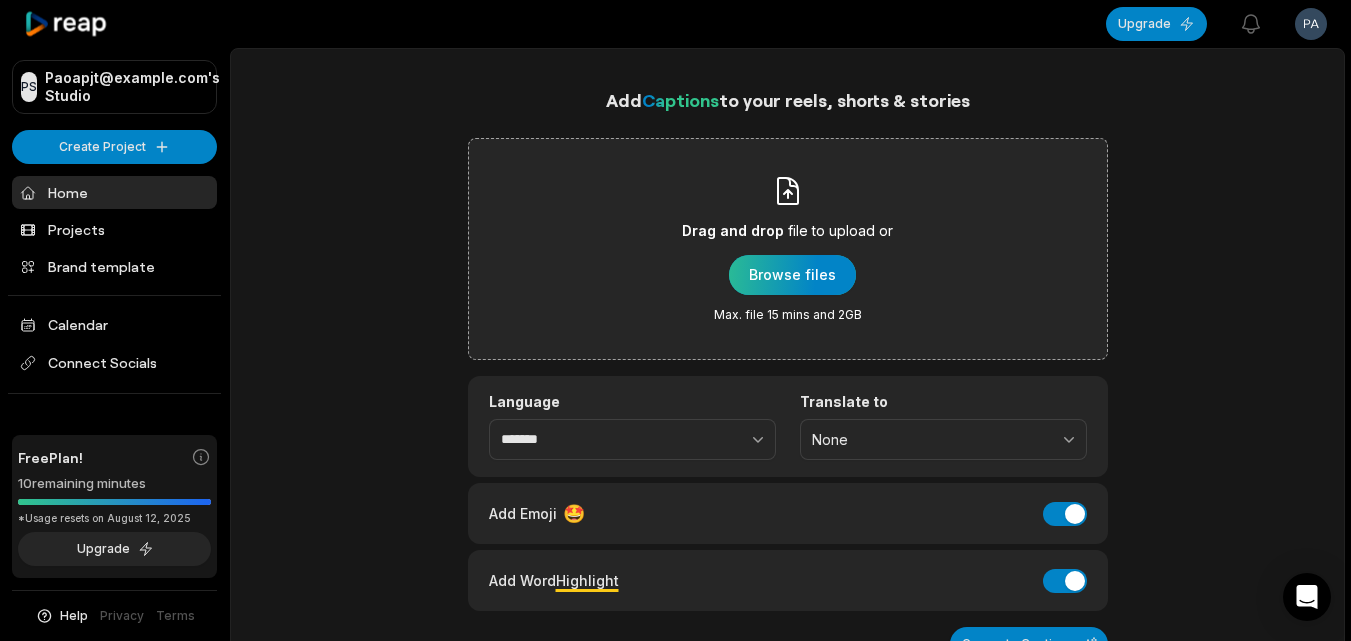 click at bounding box center (792, 275) 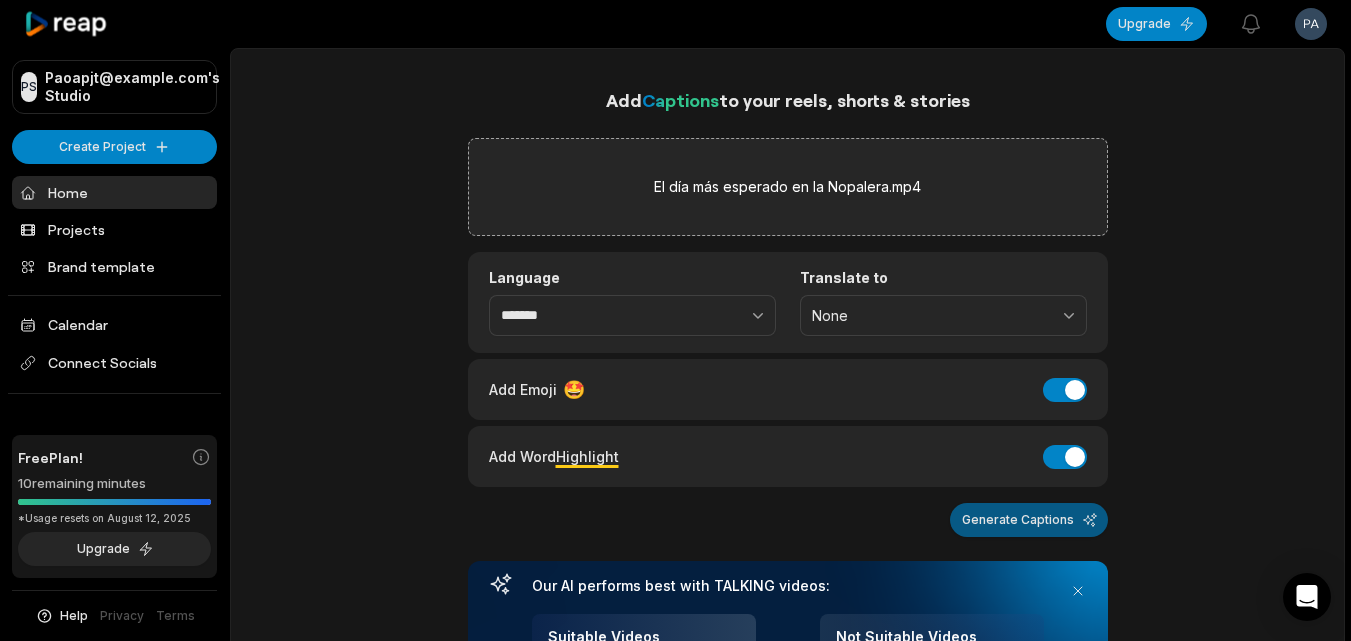 click on "Generate Captions" at bounding box center [1029, 520] 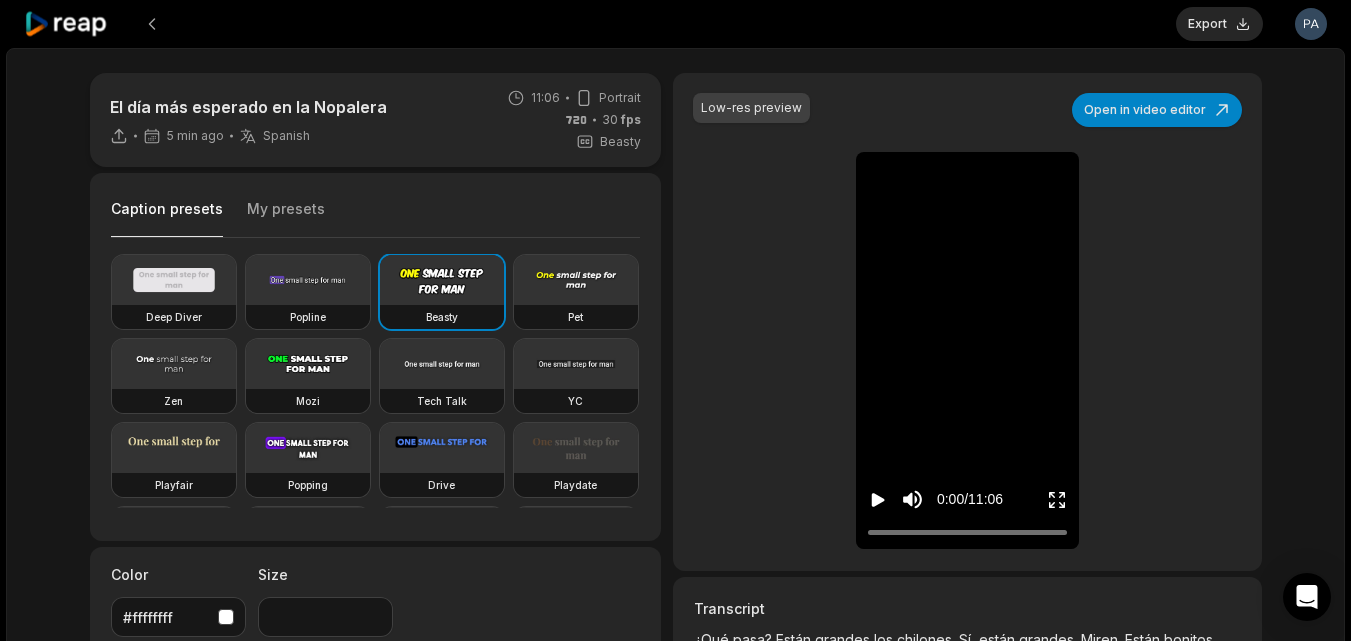click on "Export" at bounding box center [1219, 24] 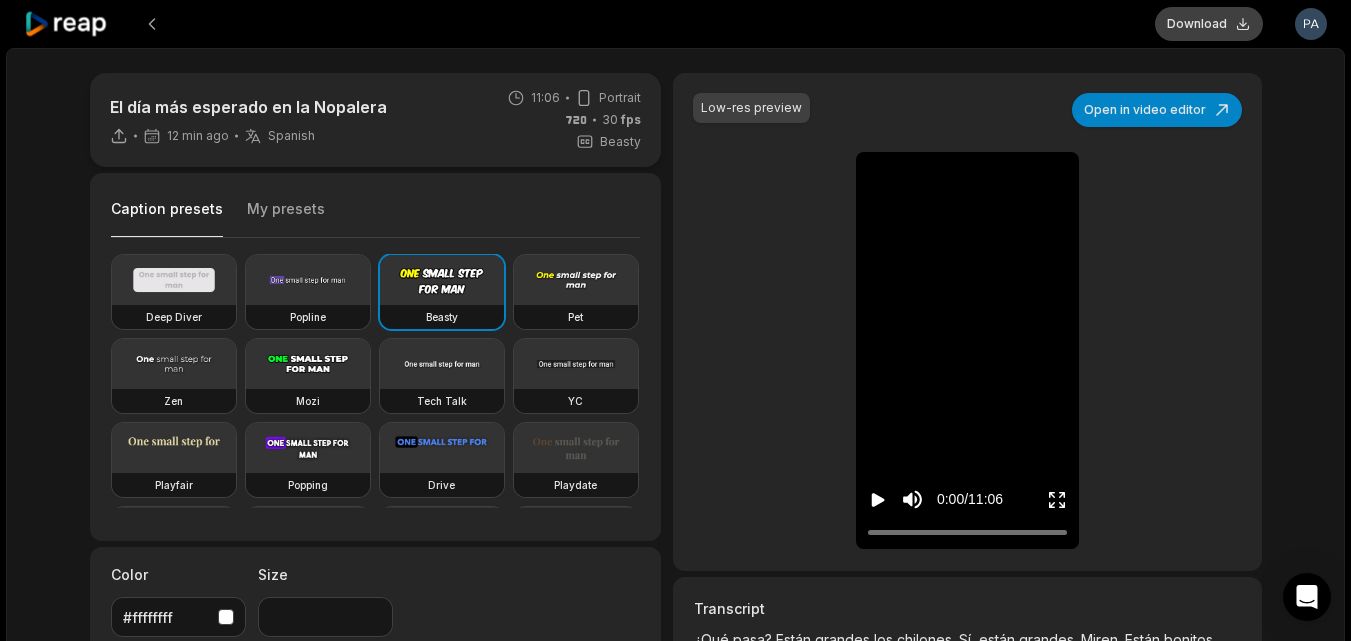 click on "Download" at bounding box center [1209, 24] 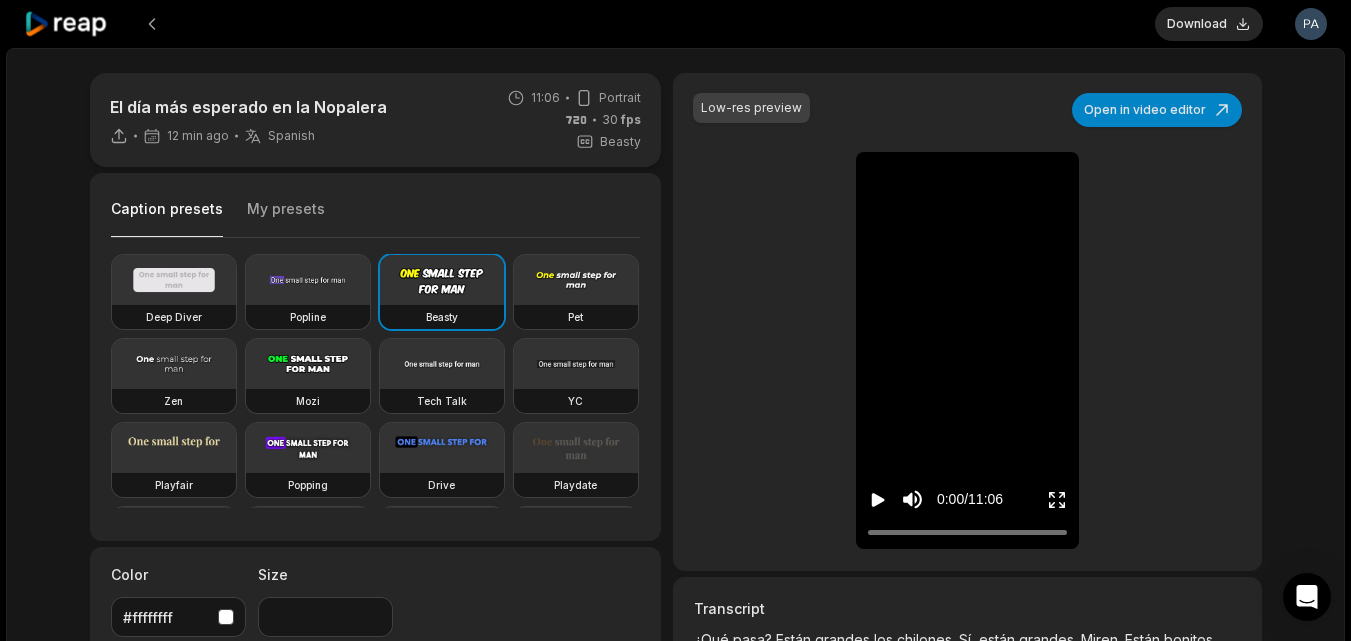 click at bounding box center [67, 24] 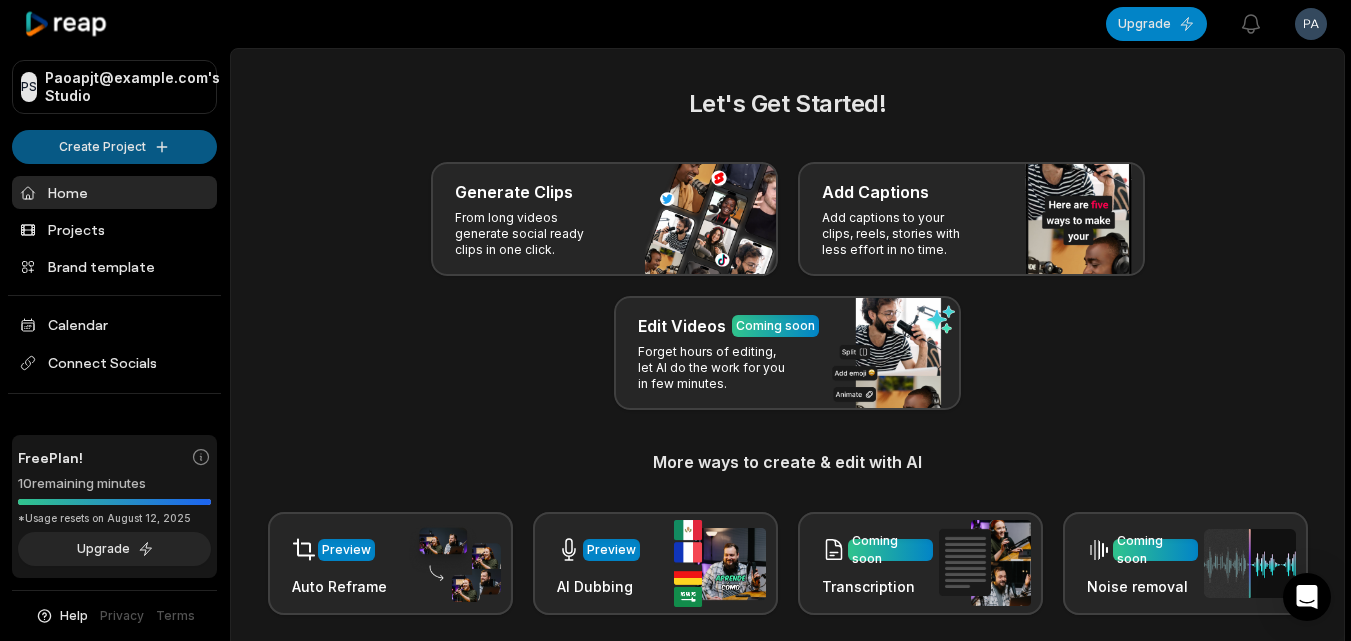 click on "PS Paoapjt@telegmail.com's Studio Create Project Home Projects Brand template Calendar Connect Socials Free  Plan! 10  remaining minutes *Usage resets on August 12, 2025 Upgrade Help Privacy Terms Open sidebar Upgrade View notifications Open user menu   Let's Get Started! Generate Clips From long videos generate social ready clips in one click. Add Captions Add captions to your clips, reels, stories with less effort in no time. Edit Videos Coming soon Forget hours of editing, let AI do the work for you in few minutes. More ways to create & edit with AI Preview Auto Reframe Preview AI Dubbing Coming soon Transcription Coming soon Noise removal Recent Projects View all Made with   in San Francisco" at bounding box center [675, 320] 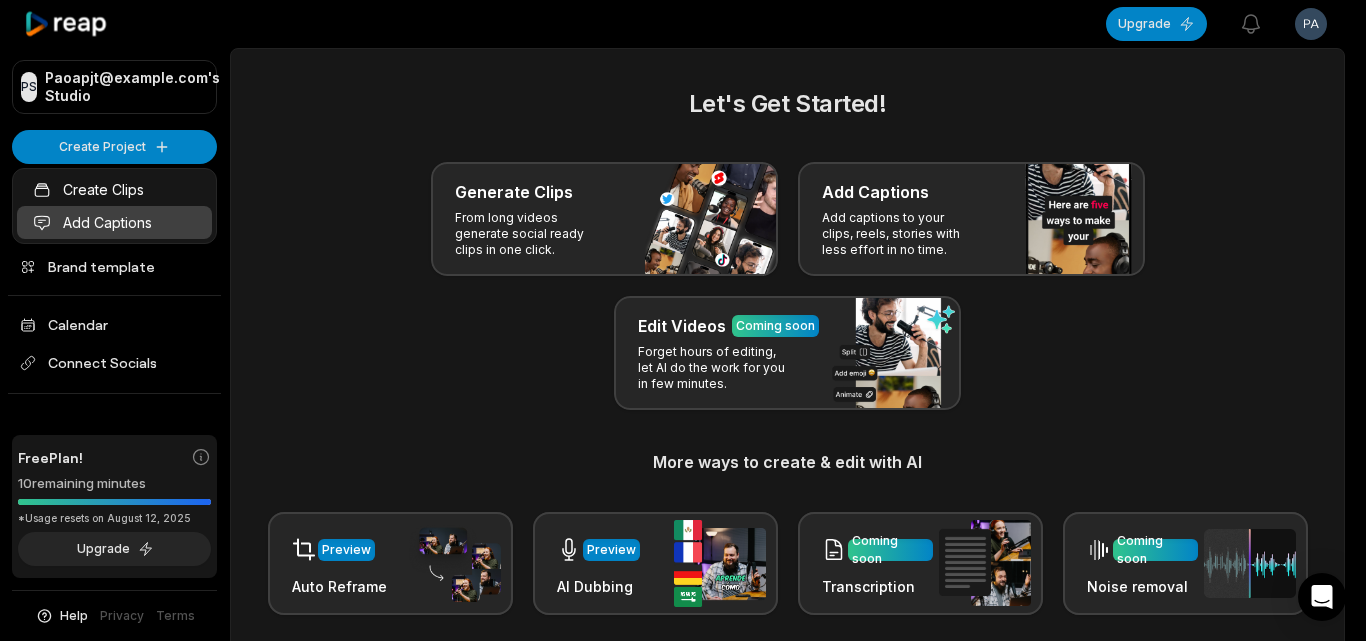 click on "Add Captions" at bounding box center [114, 222] 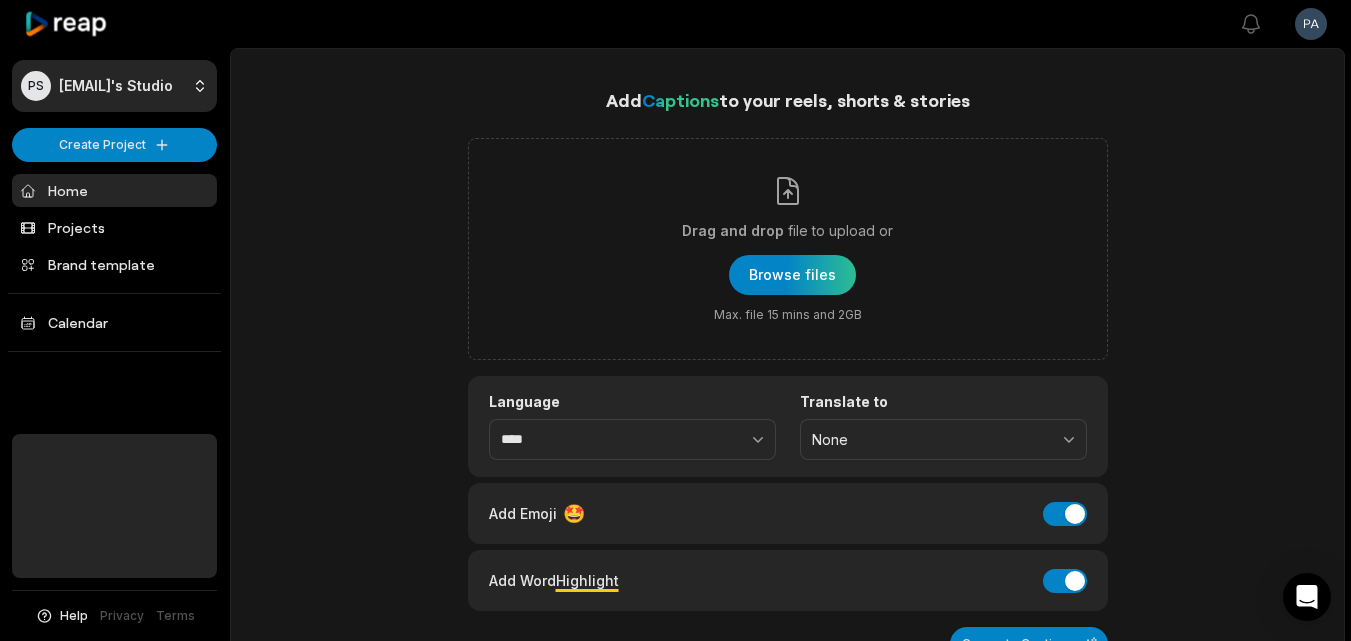 scroll, scrollTop: 0, scrollLeft: 0, axis: both 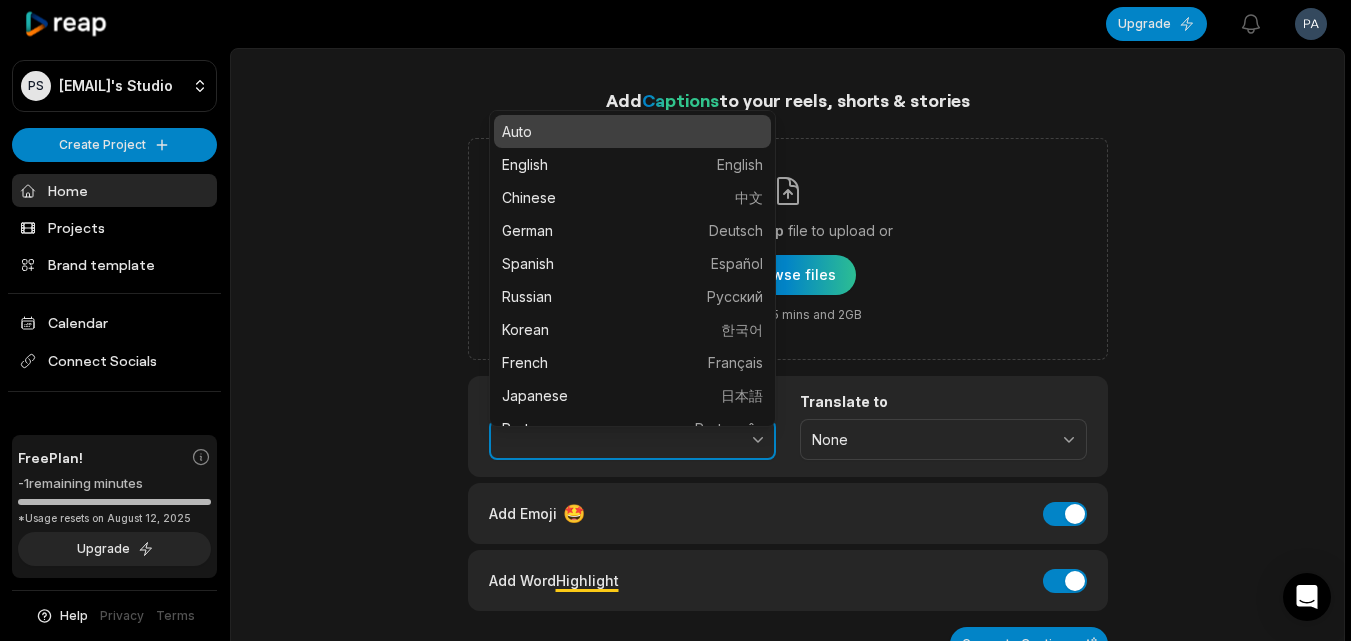 click on "PS [EMAIL]'s Studio Create Project Home Projects Brand template Calendar Connect Socials Free Plan! -1 remaining minutes *Usage resets on [DATE] Upgrade Help Privacy Terms Open sidebar Upgrade View notifications Open user menu Add Captions to your reels, shorts & stories Drag and drop file to upload or Browse files Max. file 15 mins and 2GB Language Translate to None Add Emoji 🤩 Add Emoji Add Word Highlight Add Word Highlight Generate Captions Our AI performs best with TALKING videos: Suitable Videos Chatcasts Educational Commentaries Interviews Speeches Not Suitable Videos Vlogs videos Music Videos Live Videos Recent Projects View all Caption 11:06 El día más esperado en la Nopalera Open options 12 minutes ago Made with in San Francisco
Auto English English Chinese 中文 German Deutsch Spanish Español Russian Русский Korean 한국어 French Français Japanese 日本語 Portuguese Português Turkish Türkçe Polish Polski Catalan" at bounding box center (675, 320) 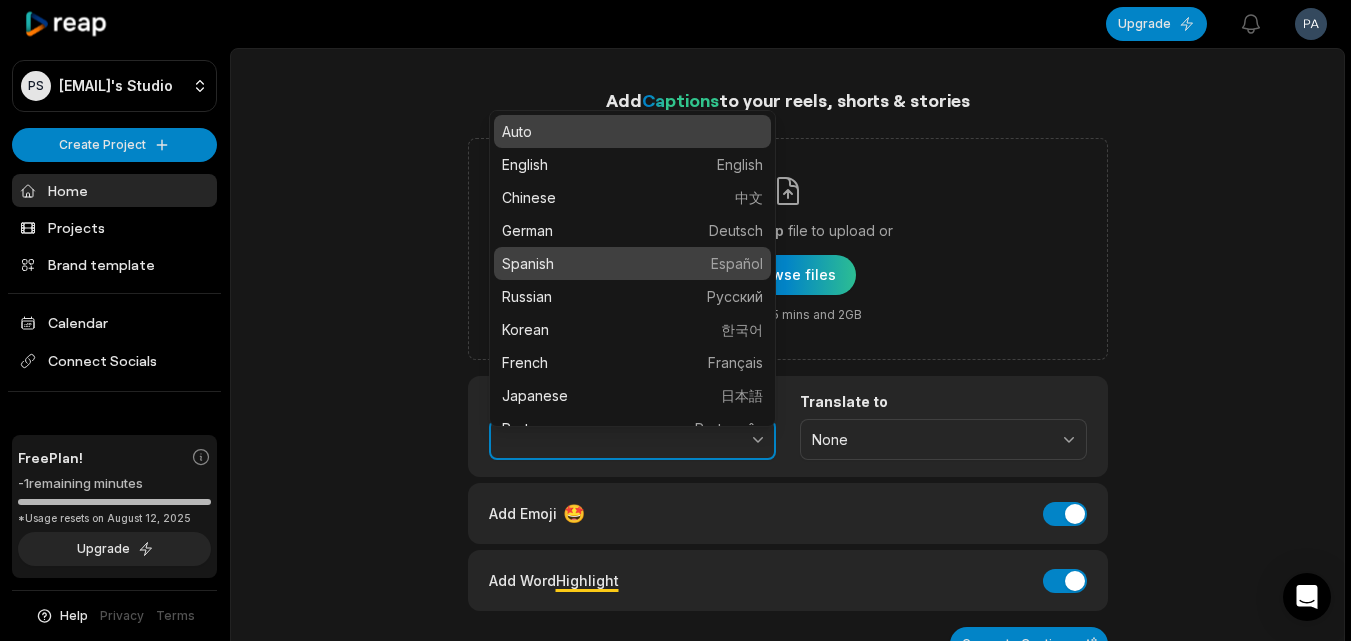 type on "*******" 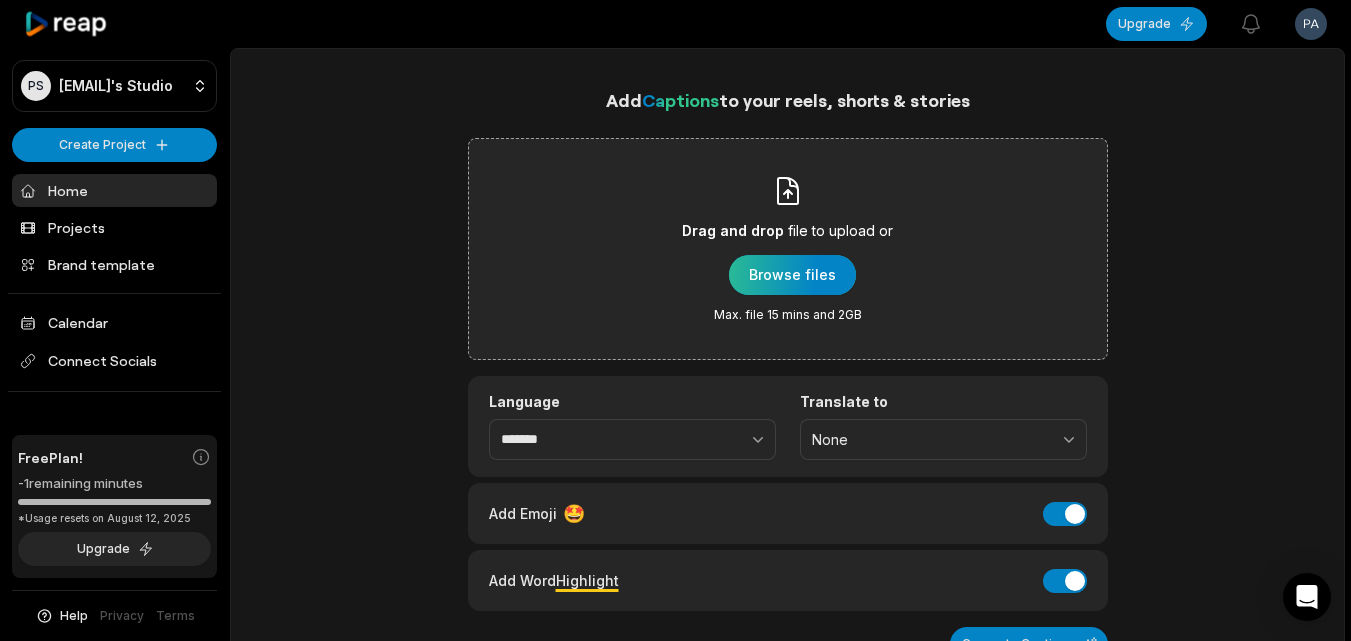 click at bounding box center [792, 275] 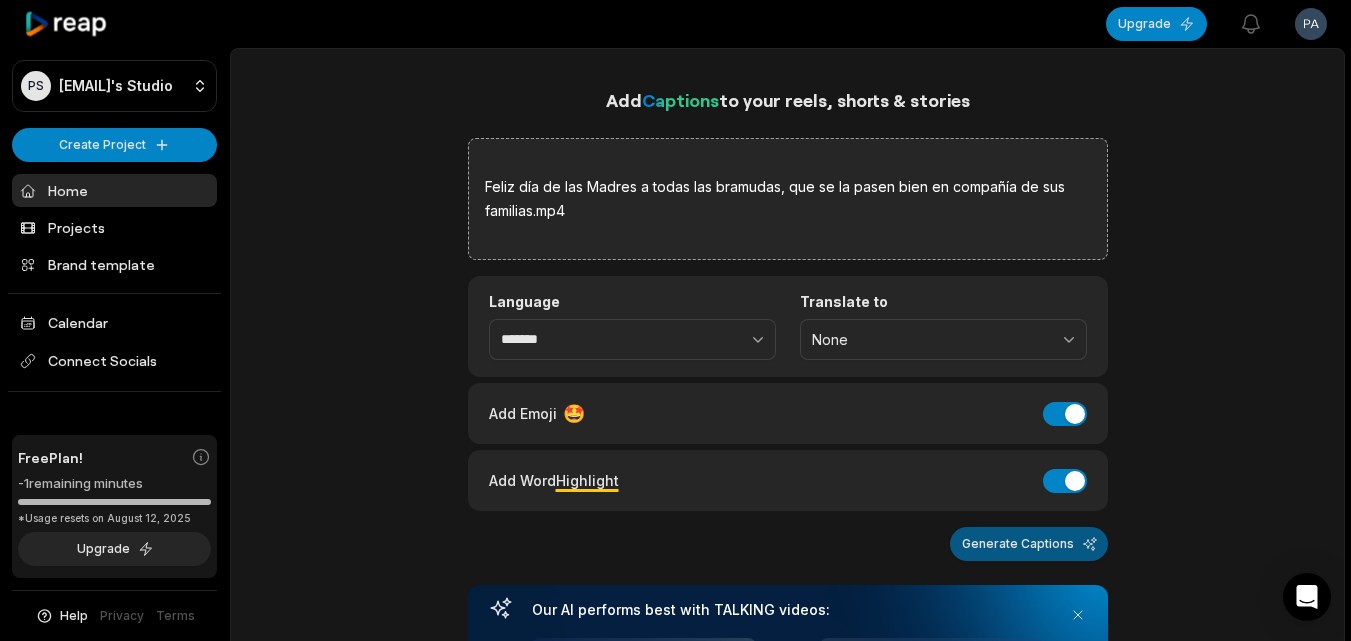click on "Generate Captions" at bounding box center [1029, 544] 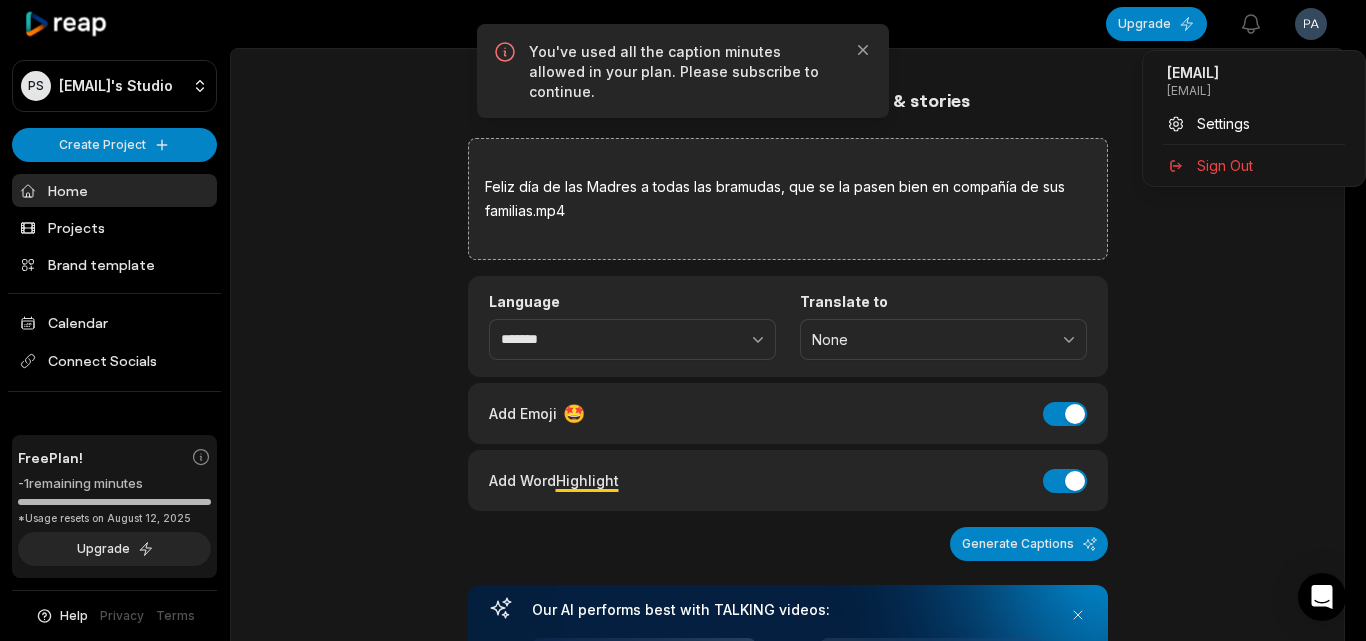 click on "PS [EMAIL]'s Studio Create Project Home Projects Brand template Calendar Connect Socials Free Plan! -1 remaining minutes *Usage resets on [DATE] Upgrade Help Privacy Terms Open sidebar Upgrade View notifications Open user menu Add Captions to your reels, shorts & stories Feliz día de las Madres a todas las bramudas, que se la pasen bien en compañía de sus familias.mp4 Language ******* Translate to None Add Emoji 🤩 Add Emoji Add Word Highlight Add Word Highlight Generate Captions Your browser does not support mp4 format. Our AI performs best with TALKING videos: Suitable Videos Chatcasts Educational Commentaries Interviews Speeches Not Suitable Videos Vlogs videos Music Videos Live Videos Recent Projects View all Caption 11:06 El día más esperado en la Nopalera Open options 12 minutes ago Made with in San Francisco You've used all the caption minutes allowed in your plan. Please subscribe to continue. Close
[EMAIL] [EMAIL] Settings" at bounding box center (683, 320) 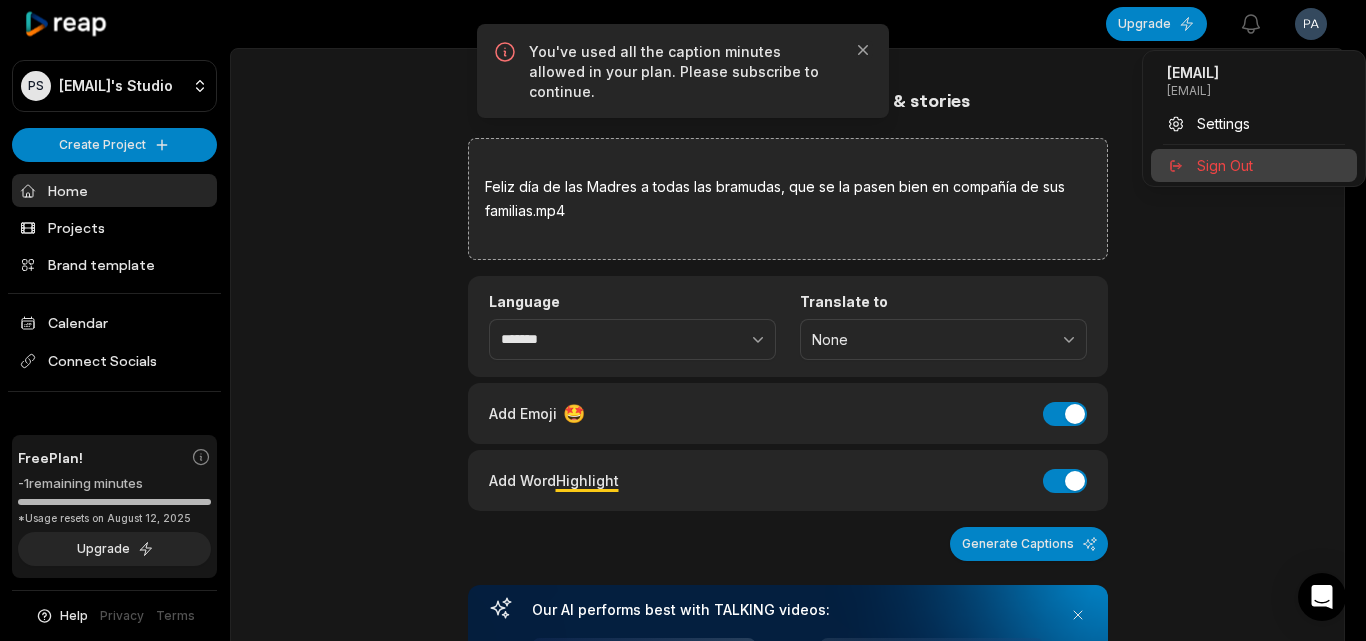 click on "Sign Out" at bounding box center (1225, 165) 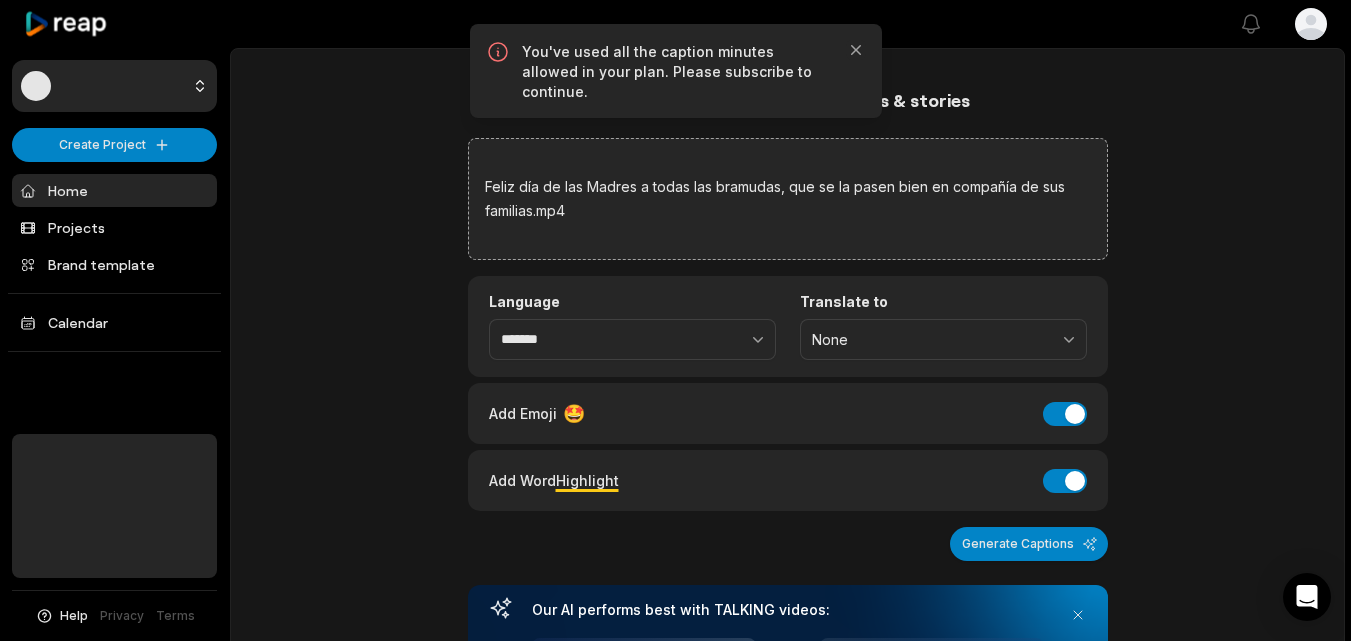 click on "Create Project Home Projects Brand template Calendar Help Privacy Terms Open sidebar View notifications Open user menu Add Captions to your reels, shorts & stories Feliz día de las Madres a todas las bramudas, que se la pasen bien en compañía de sus familias.mp4 Language ******* Translate to None Add Emoji 🤩 Add Emoji Add Word Highlight Add Word Highlight Generate Captions Your browser does not support mp4 format. Our AI performs best with TALKING videos: Suitable Videos Chatcasts Educational Commentaries Interviews Speeches Not Suitable Videos Vlogs videos Music Videos Live Videos Recent Projects View all Made with in San Francisco You've used all the caption minutes allowed in your plan. Please subscribe to continue. Close" at bounding box center [675, 320] 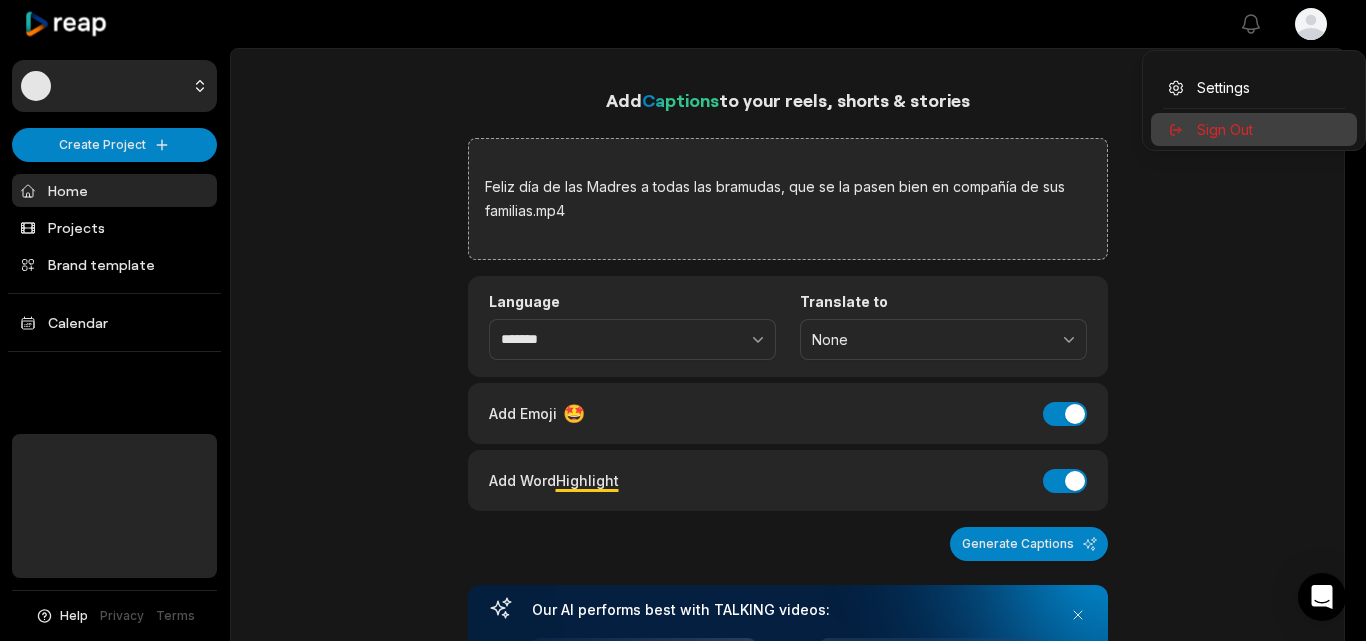 click on "Sign Out" at bounding box center (1225, 129) 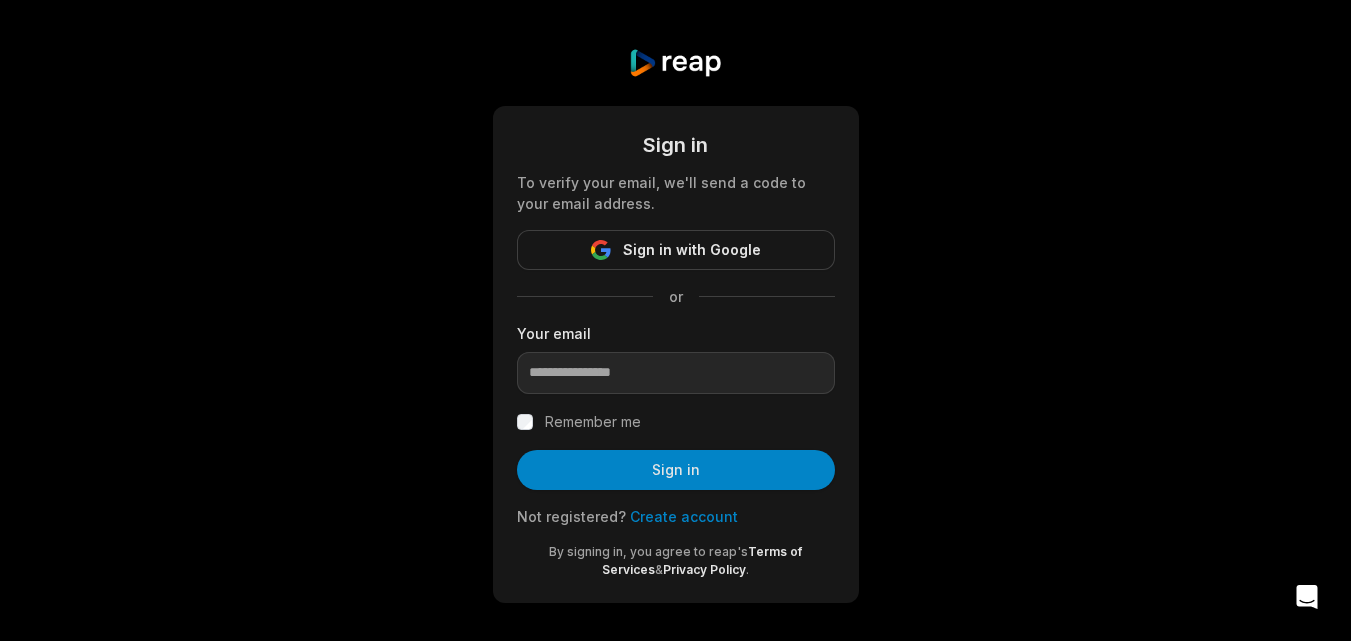 click on "Create account" at bounding box center (684, 516) 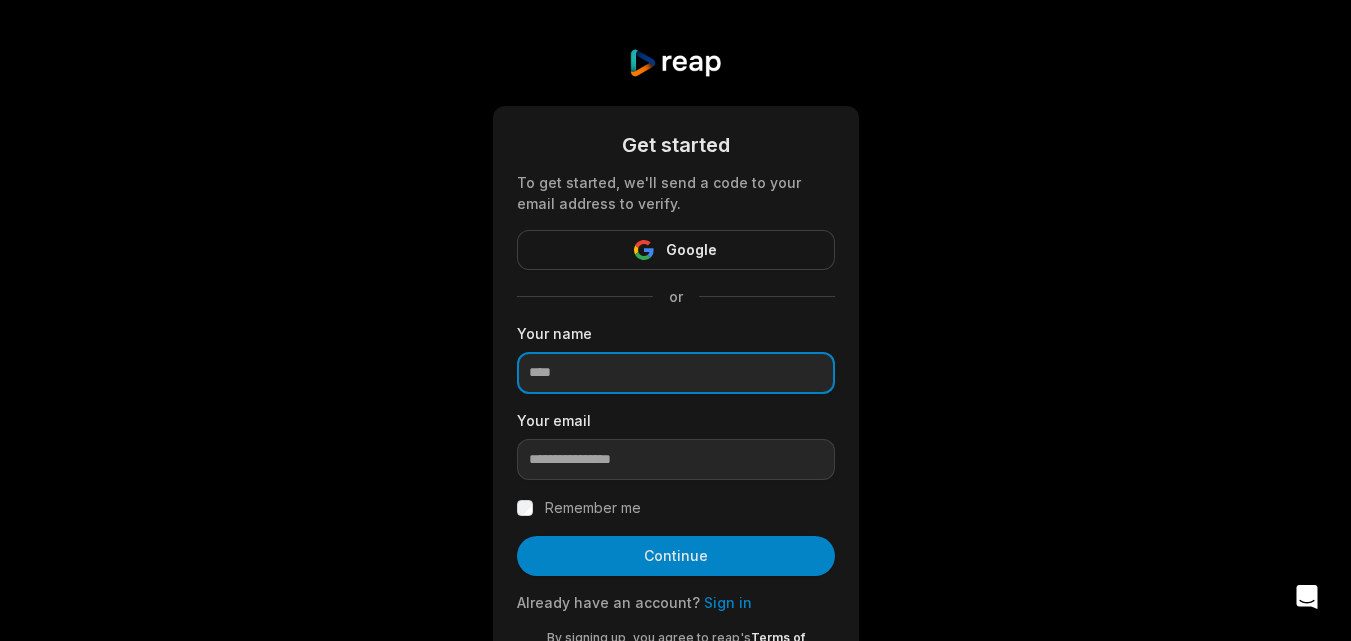paste on "**********" 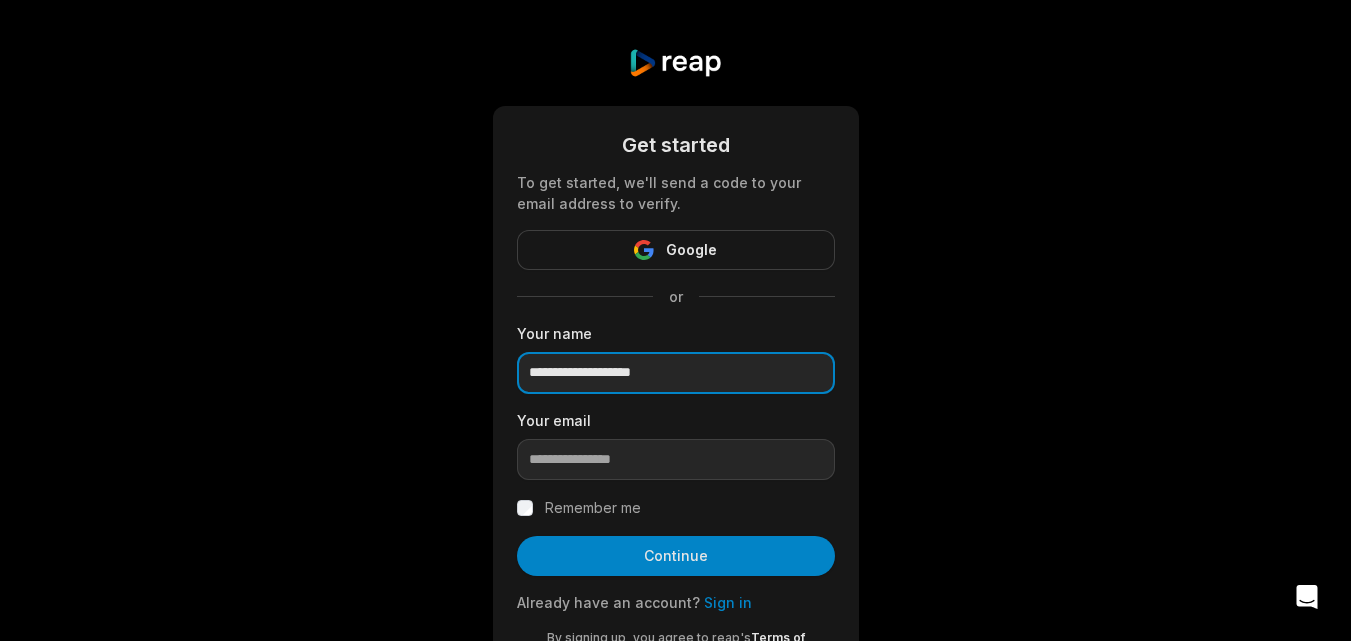 type on "**********" 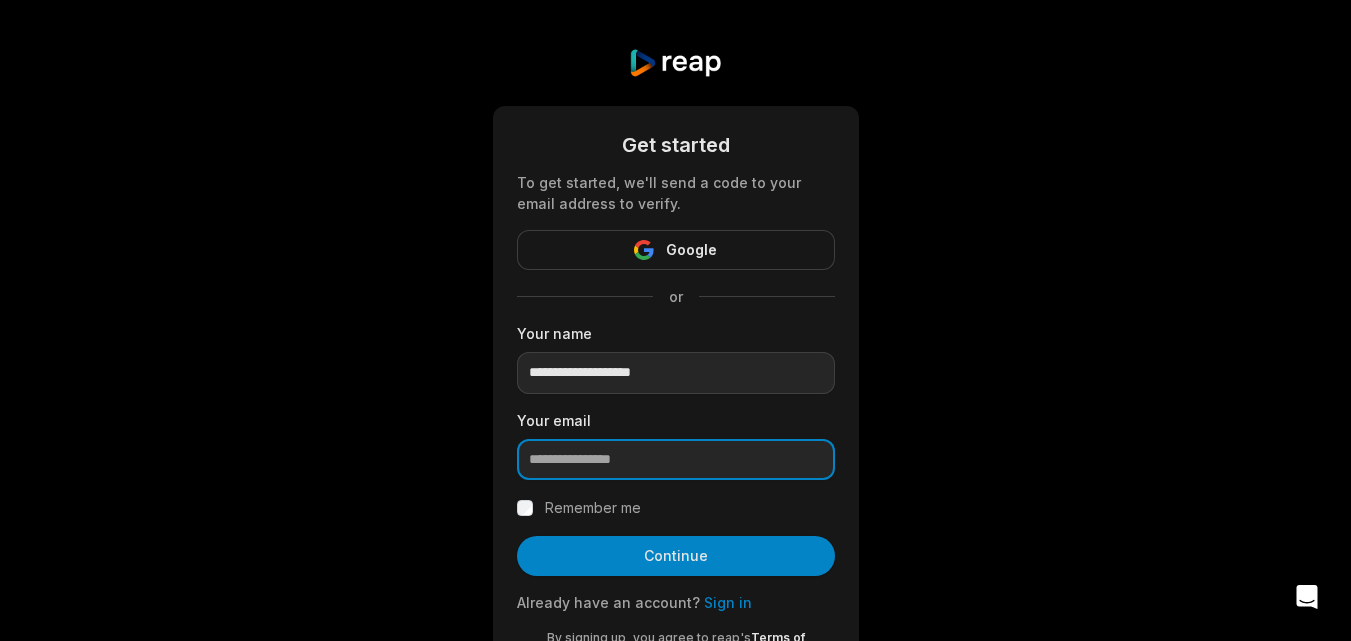 paste on "**********" 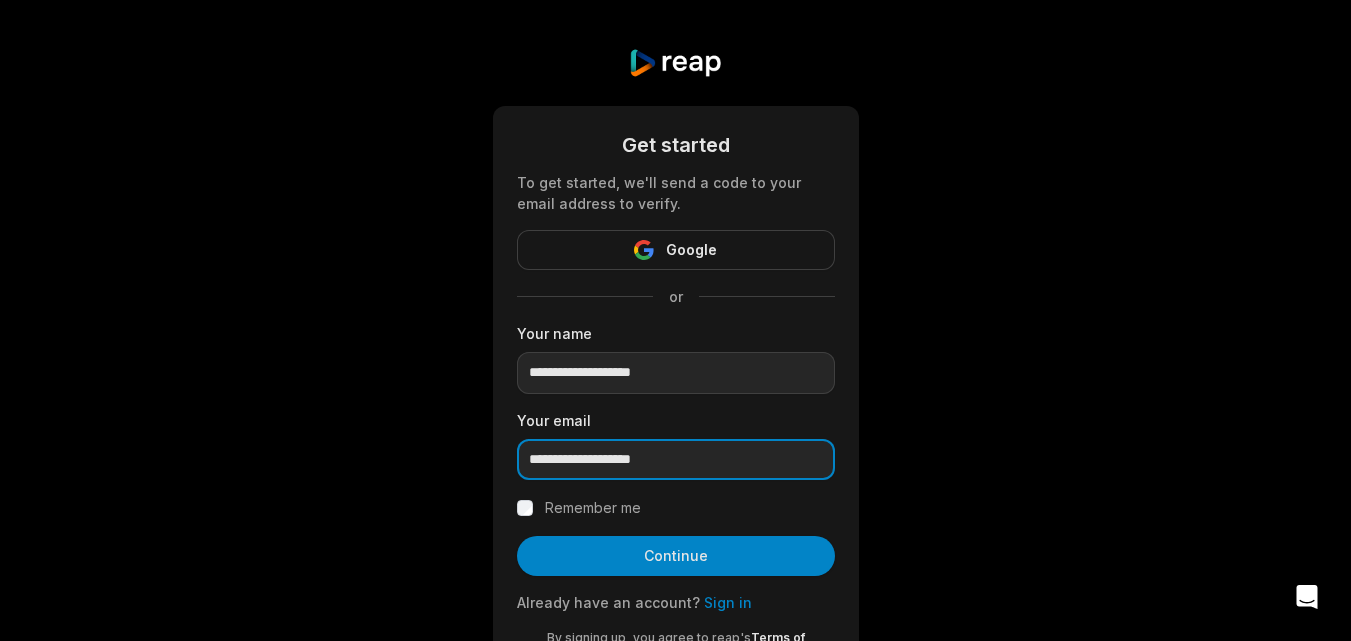 type on "**********" 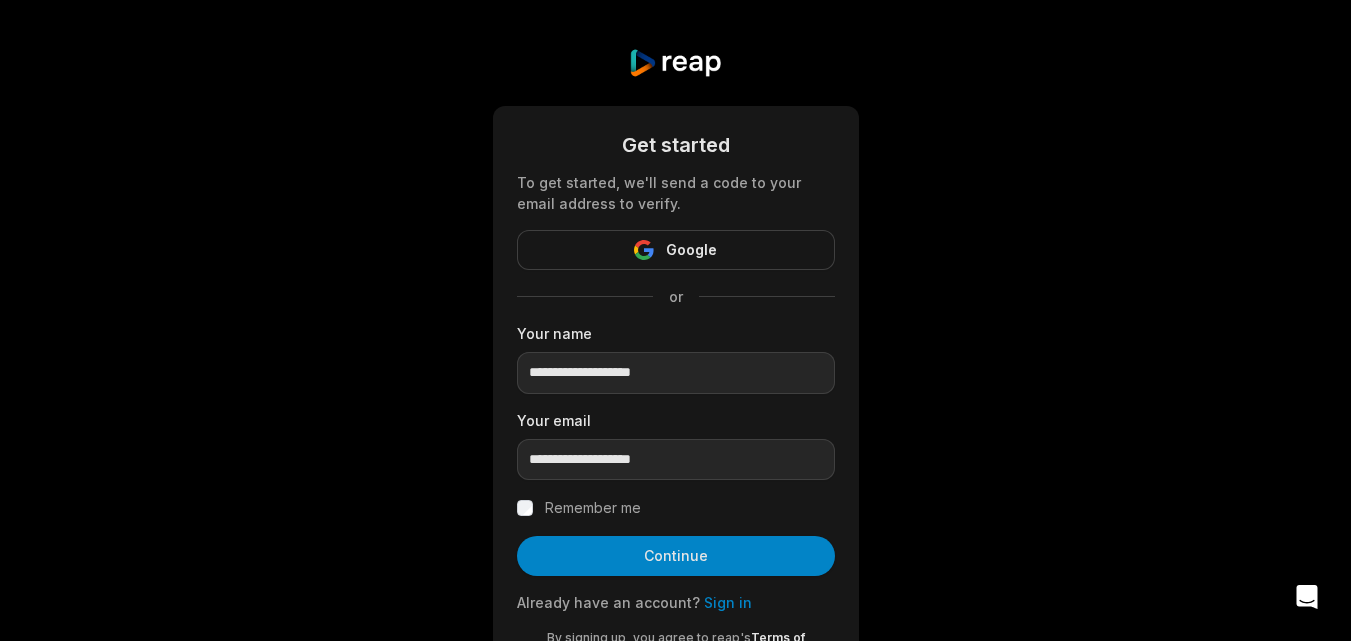 click on "Remember me" at bounding box center (593, 508) 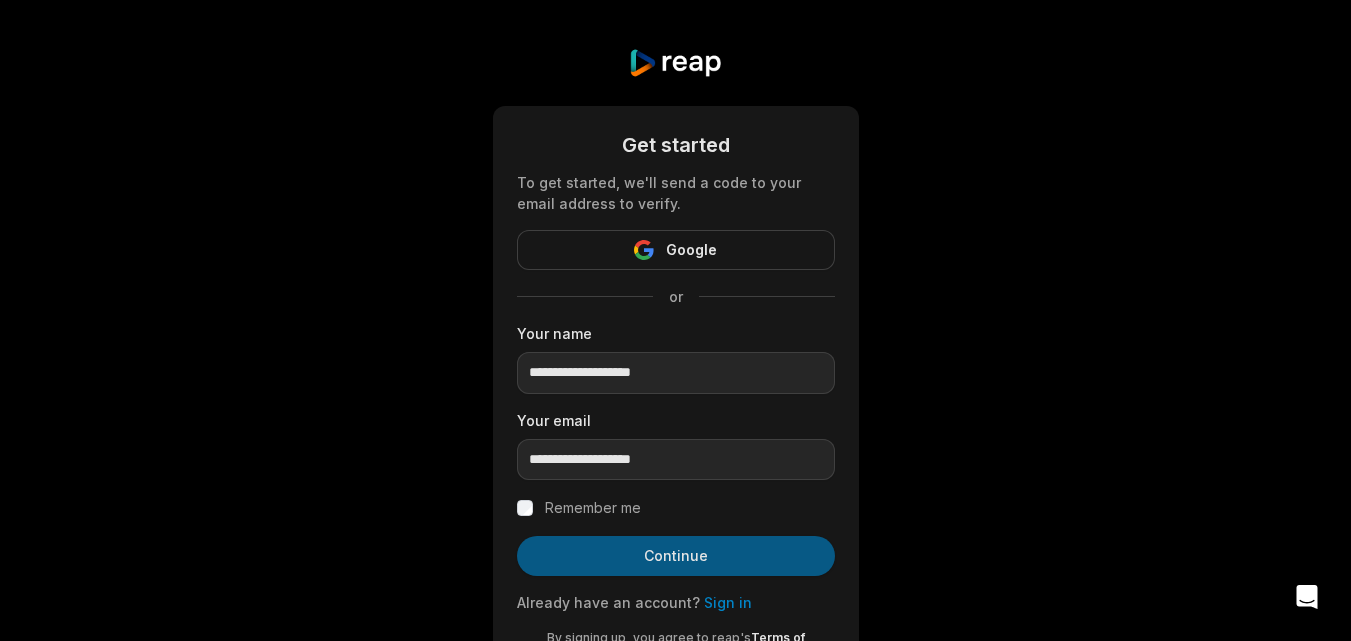 click on "Continue" at bounding box center [676, 556] 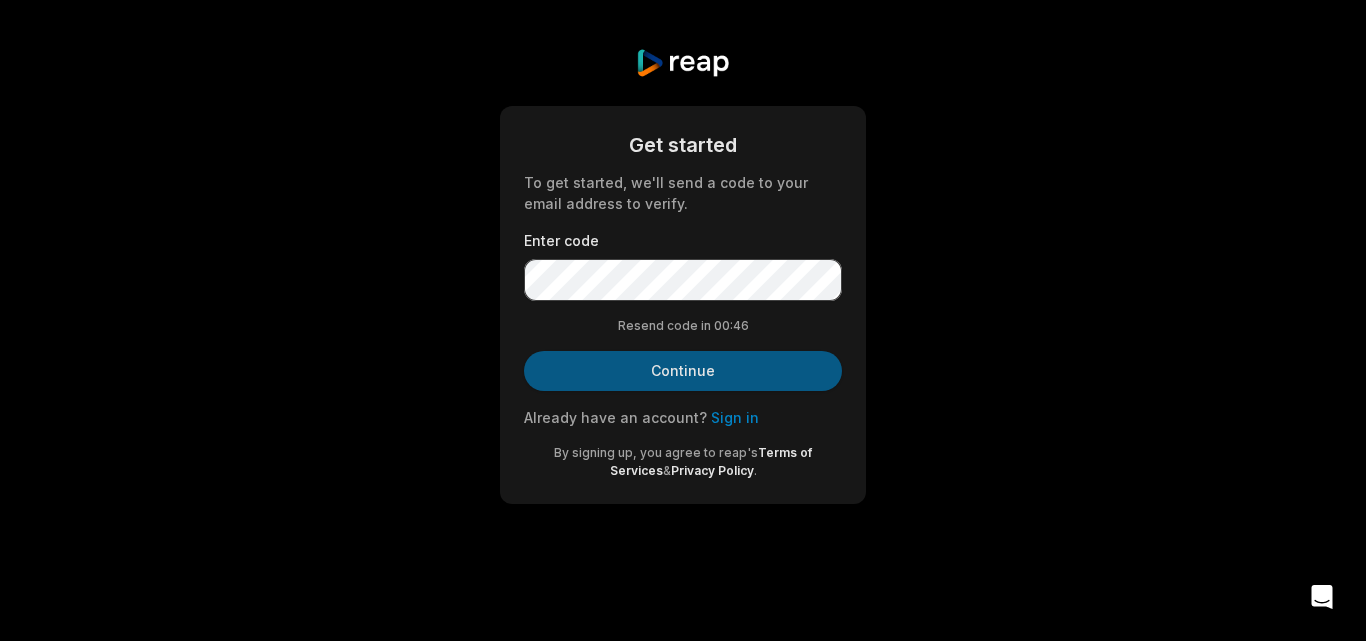click on "Continue" at bounding box center [683, 371] 